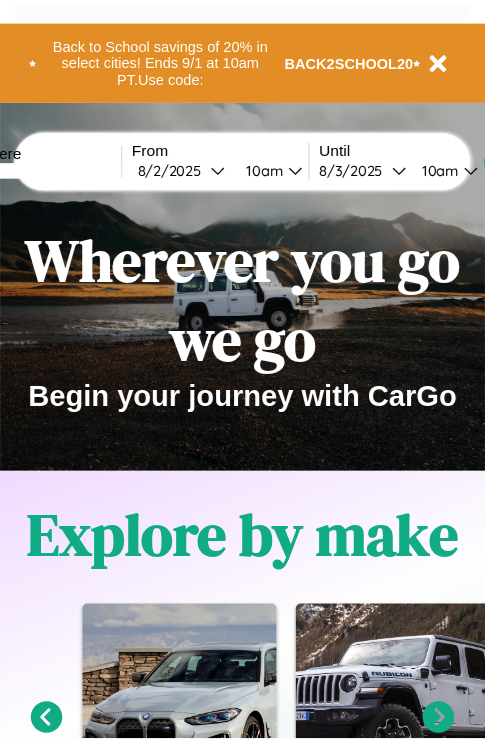 scroll, scrollTop: 0, scrollLeft: 0, axis: both 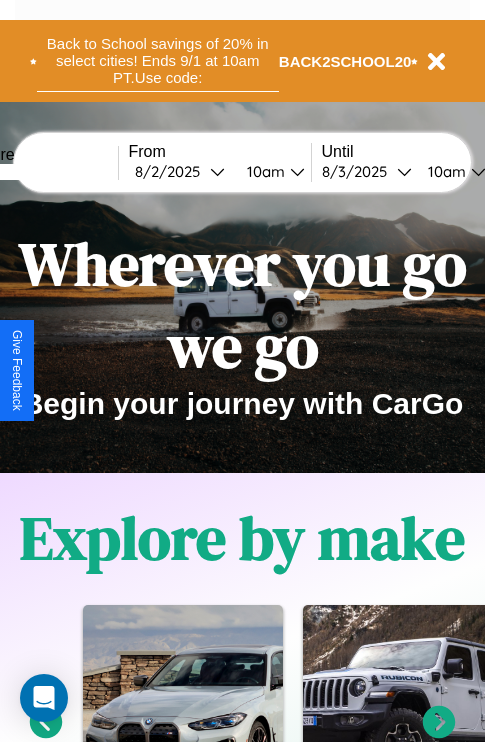 click on "Back to School savings of 20% in select cities! Ends 9/1 at 10am PT.  Use code:" at bounding box center (158, 61) 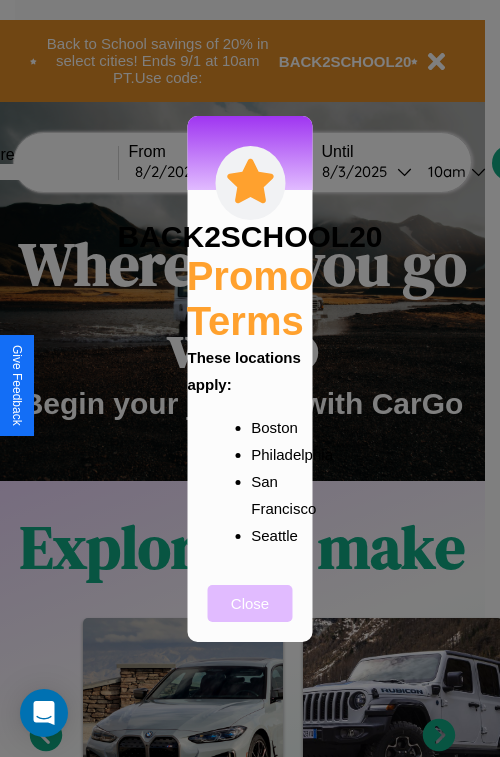 click on "Close" at bounding box center [250, 603] 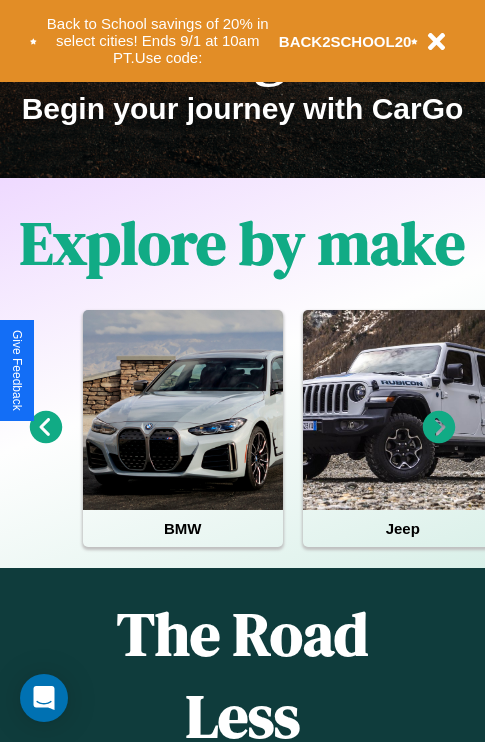 scroll, scrollTop: 308, scrollLeft: 0, axis: vertical 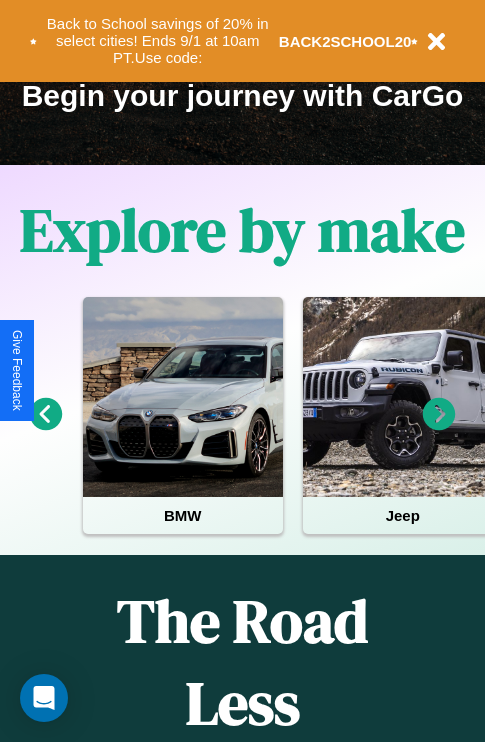 click 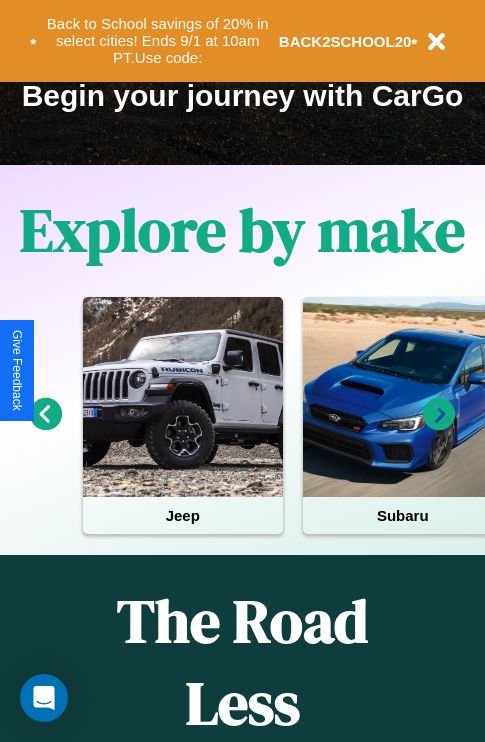 click 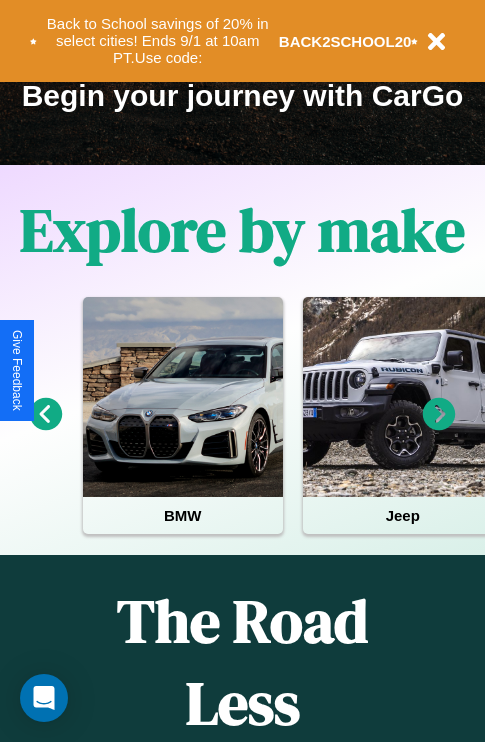 click 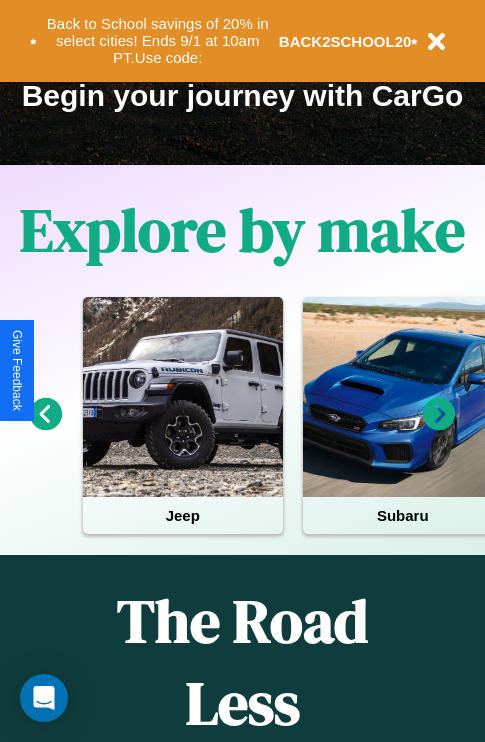 click 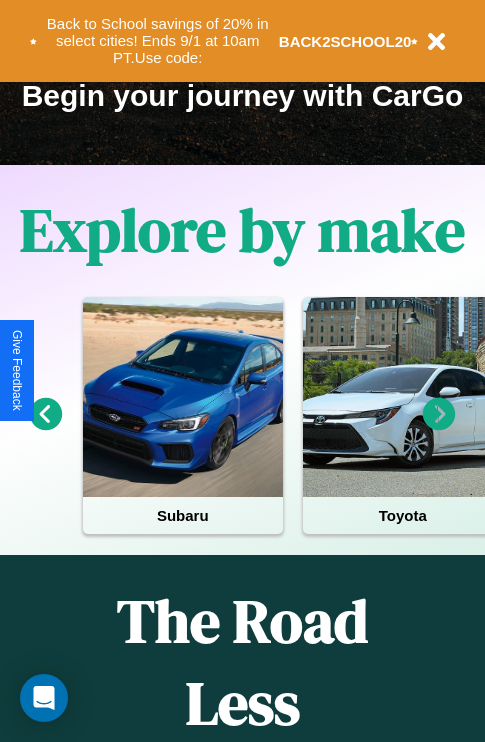 click 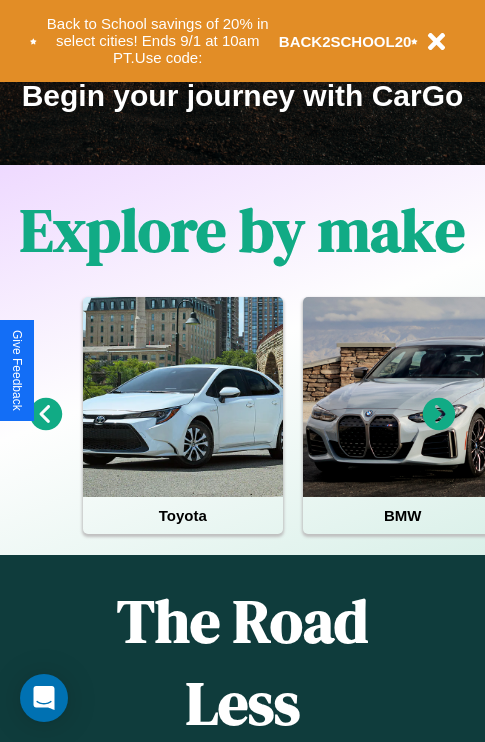 click 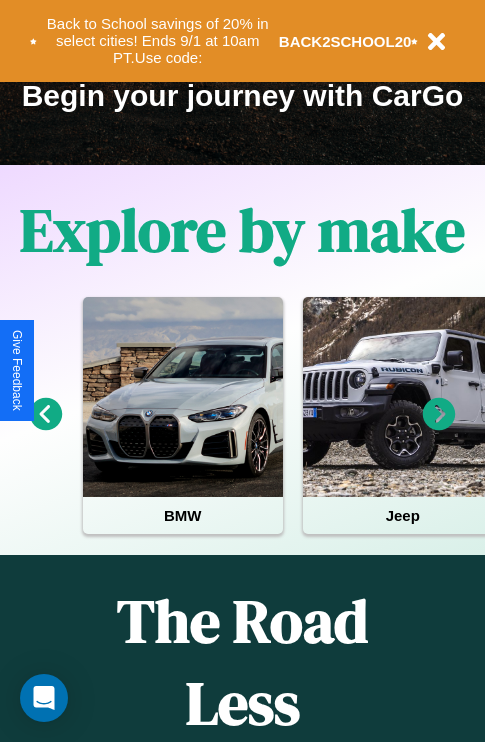 click 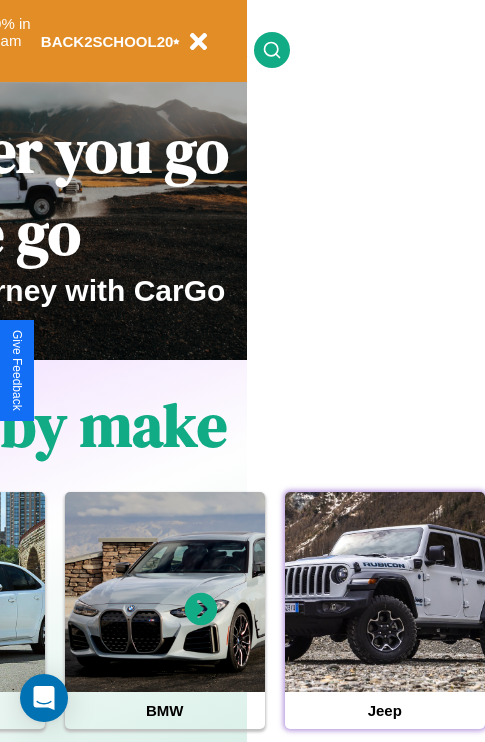 click at bounding box center [385, 592] 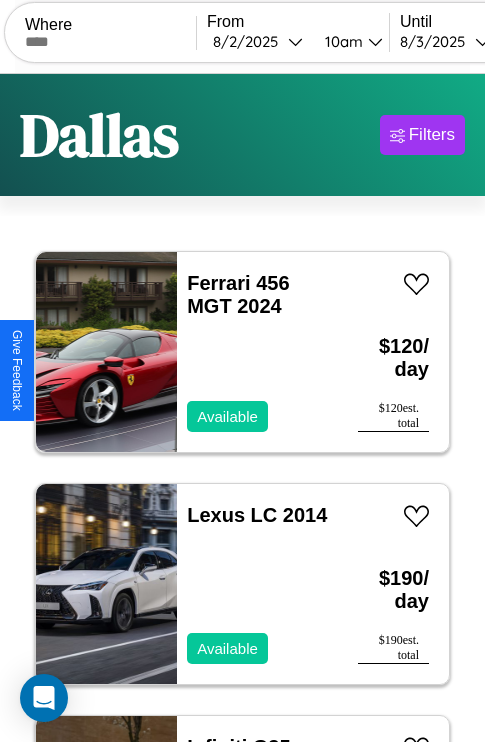 scroll, scrollTop: 95, scrollLeft: 0, axis: vertical 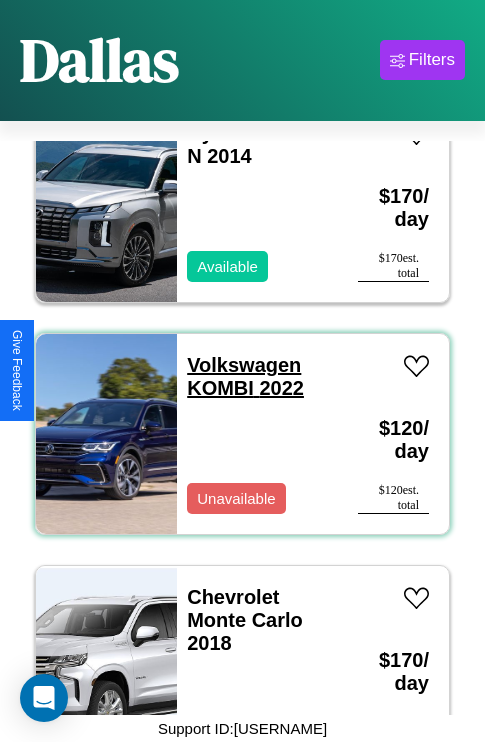 click on "Volkswagen   KOMBI   2022" at bounding box center (245, 376) 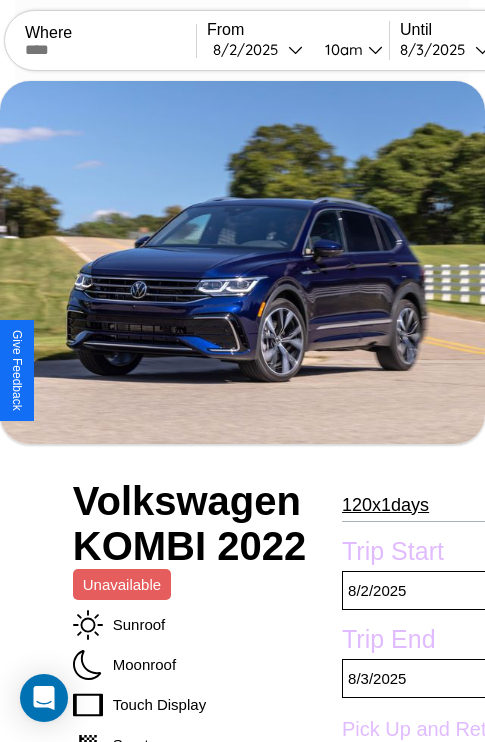 scroll, scrollTop: 426, scrollLeft: 68, axis: both 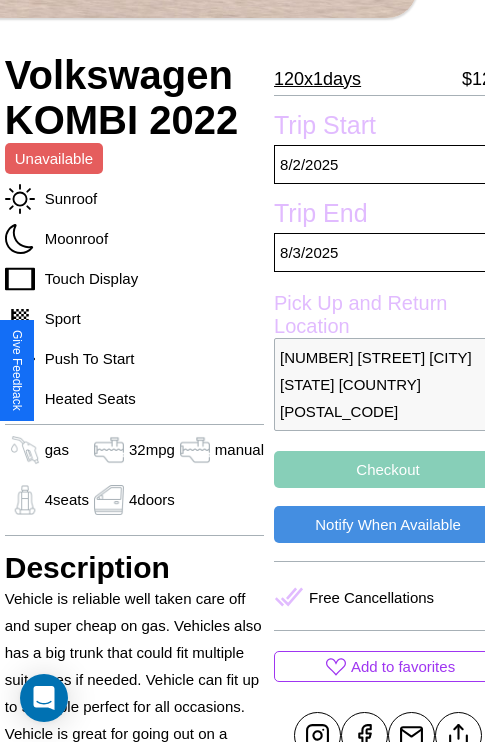 click on "[NUMBER] [STREET]  [CITY] [STATE] [COUNTRY] [POSTAL_CODE]" at bounding box center [388, 384] 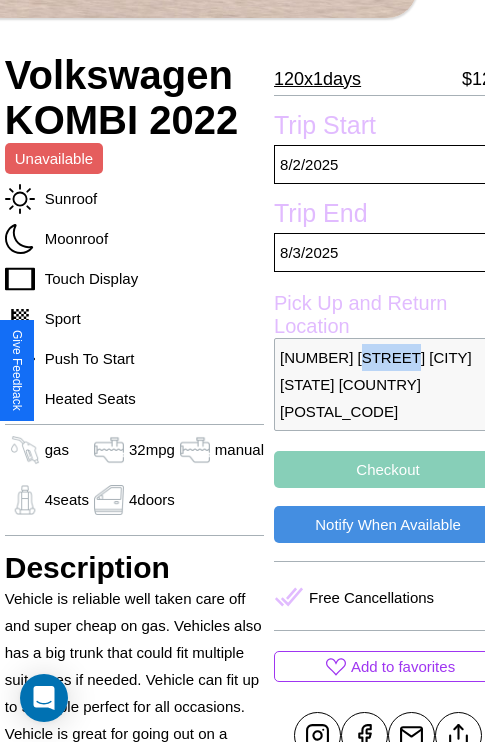 click on "[NUMBER] [STREET]  [CITY] [STATE] [COUNTRY] [POSTAL_CODE]" at bounding box center (388, 384) 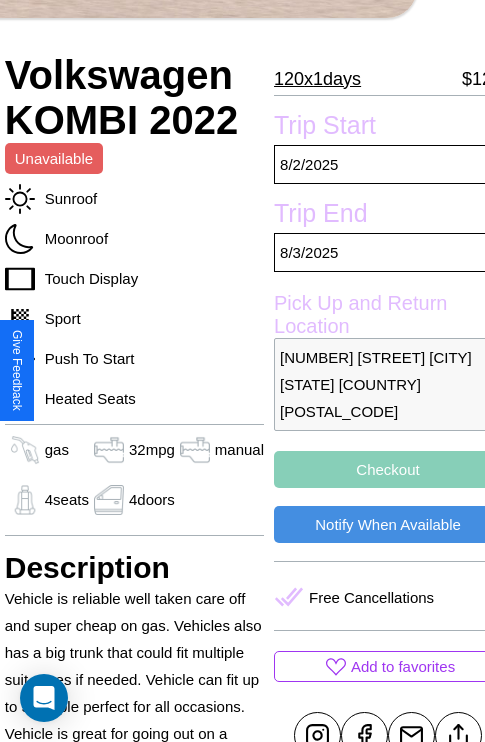 click on "[NUMBER] [STREET]  [CITY] [STATE] [COUNTRY] [POSTAL_CODE]" at bounding box center (388, 384) 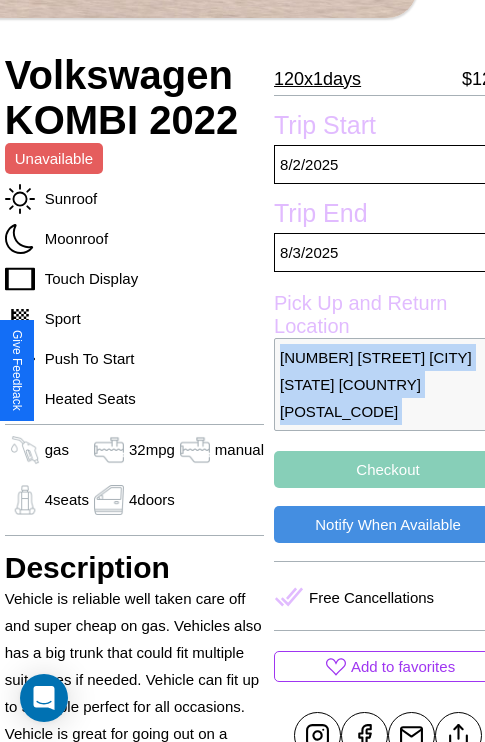 click on "[NUMBER] [STREET]  [CITY] [STATE] [COUNTRY] [POSTAL_CODE]" at bounding box center (388, 384) 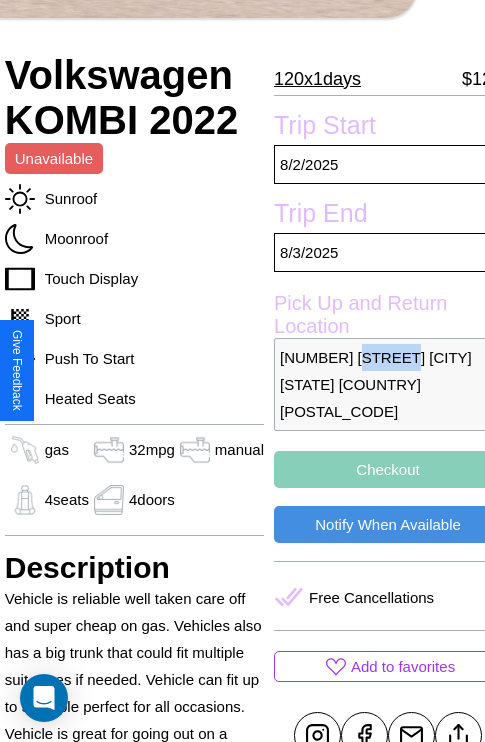click on "[NUMBER] [STREET]  [CITY] [STATE] [COUNTRY] [POSTAL_CODE]" at bounding box center (388, 384) 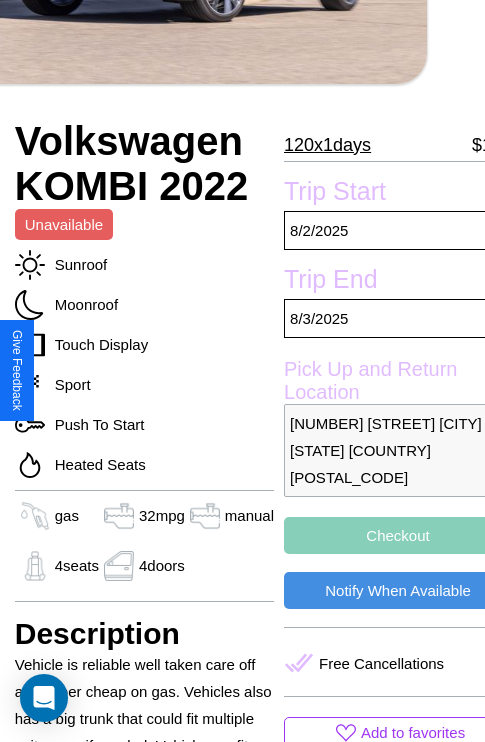 scroll, scrollTop: 426, scrollLeft: 68, axis: both 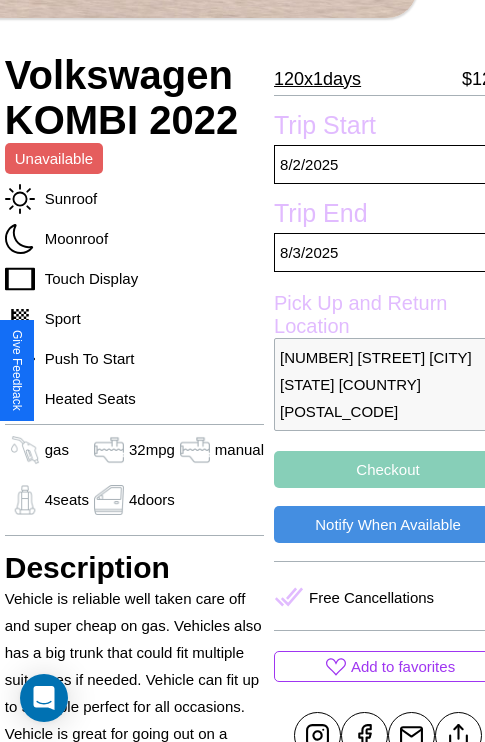 click on "[NUMBER] [STREET]  [CITY] [STATE] [COUNTRY] [POSTAL_CODE]" at bounding box center (388, 384) 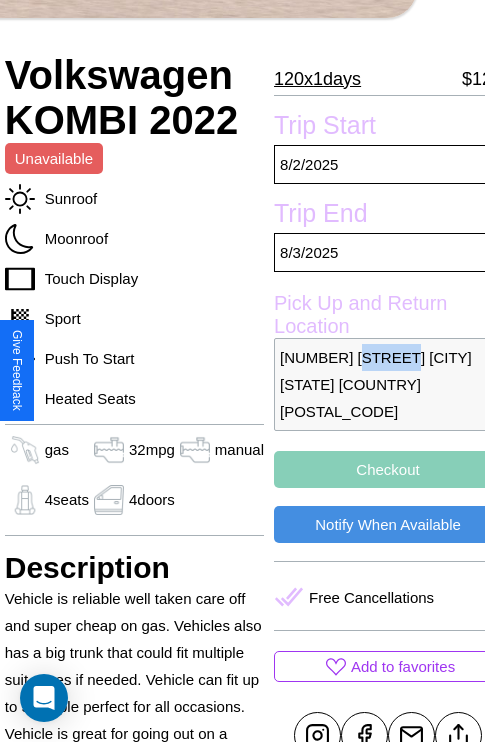 click on "[NUMBER] [STREET]  [CITY] [STATE] [COUNTRY] [POSTAL_CODE]" at bounding box center [388, 384] 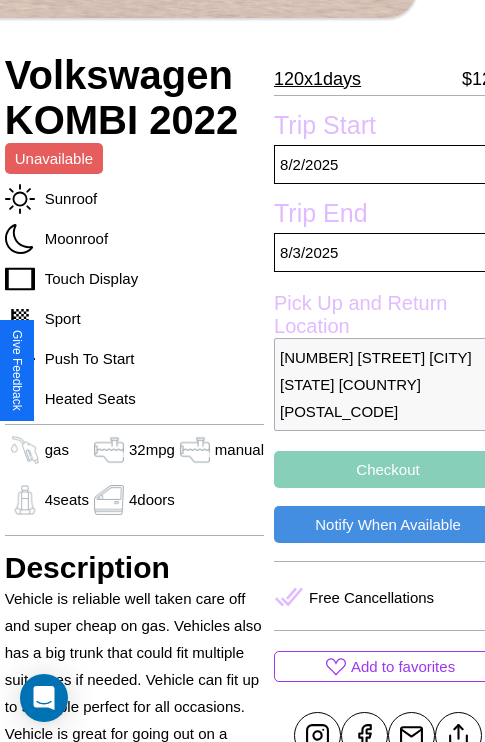 click on "[NUMBER] [STREET]  [CITY] [STATE] [COUNTRY] [POSTAL_CODE]" at bounding box center (388, 384) 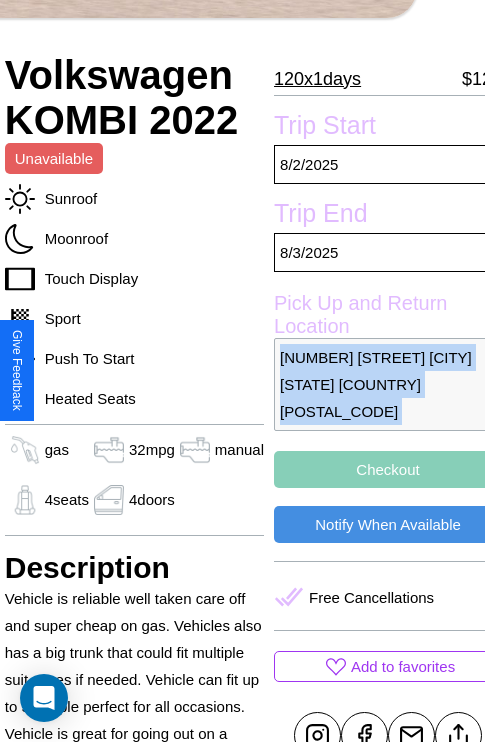 click on "[NUMBER] [STREET]  [CITY] [STATE] [COUNTRY] [POSTAL_CODE]" at bounding box center (388, 384) 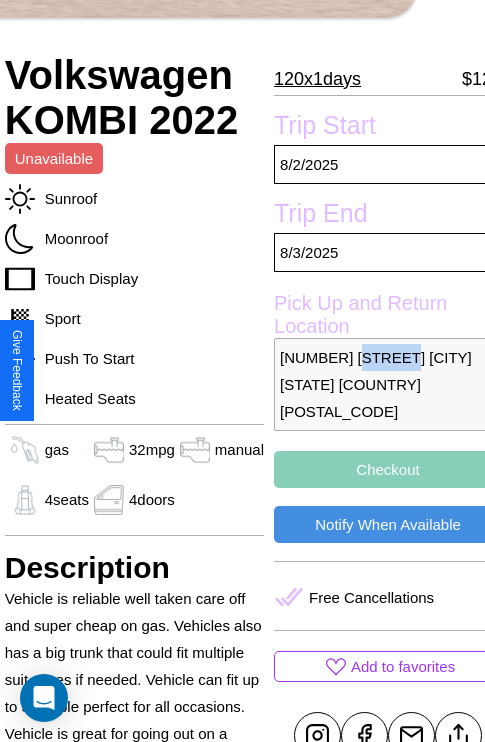 click on "[NUMBER] [STREET]  [CITY] [STATE] [COUNTRY] [POSTAL_CODE]" at bounding box center [388, 384] 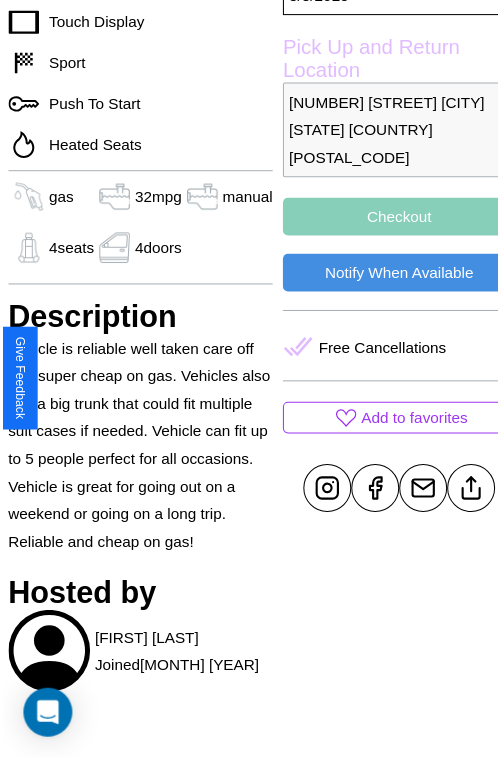 scroll, scrollTop: 695, scrollLeft: 68, axis: both 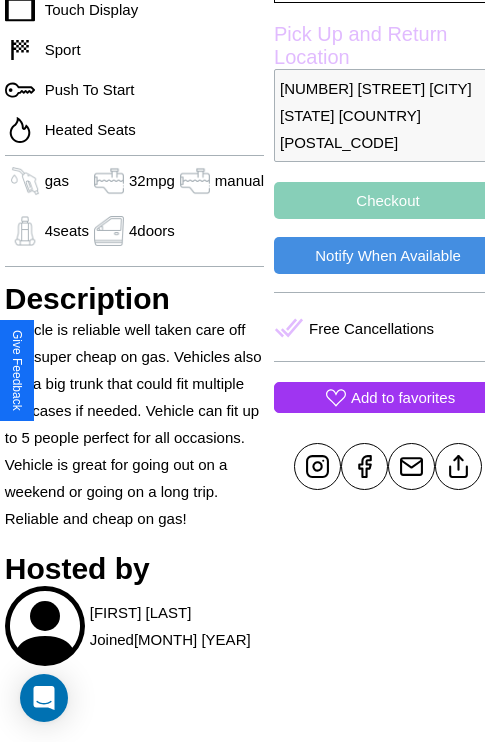 click on "Add to favorites" at bounding box center [403, 397] 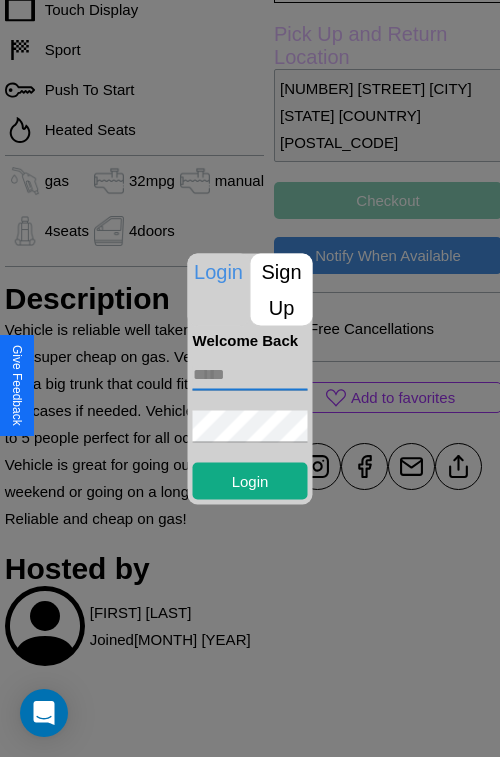 click at bounding box center [250, 374] 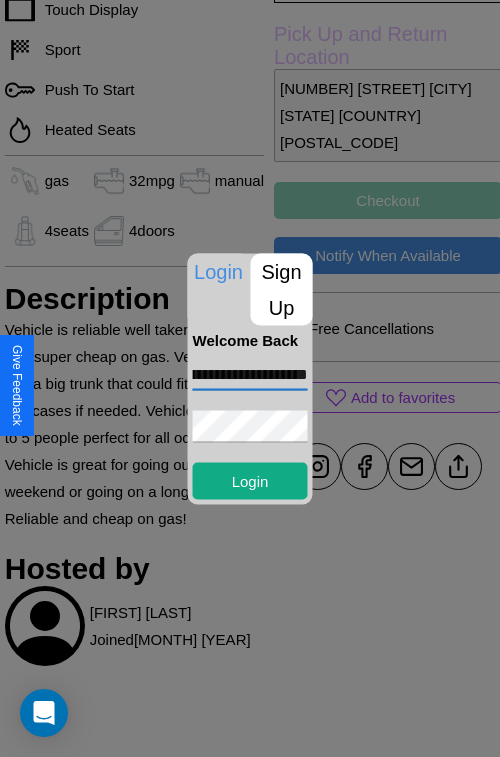 scroll, scrollTop: 0, scrollLeft: 91, axis: horizontal 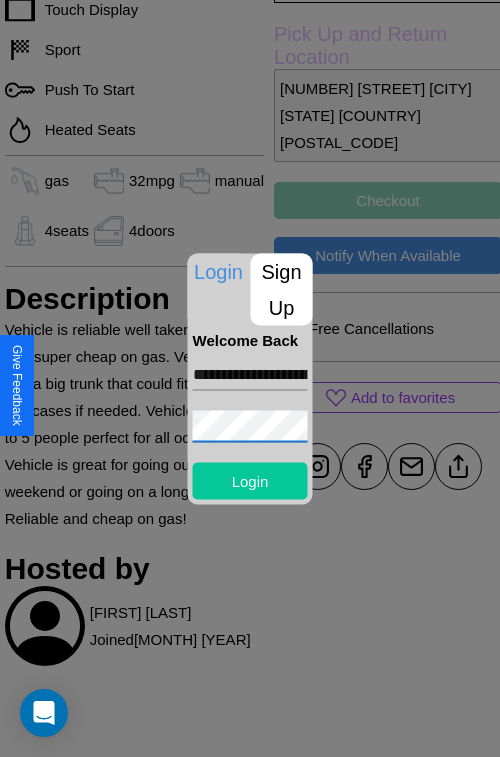 click on "Login" at bounding box center (250, 480) 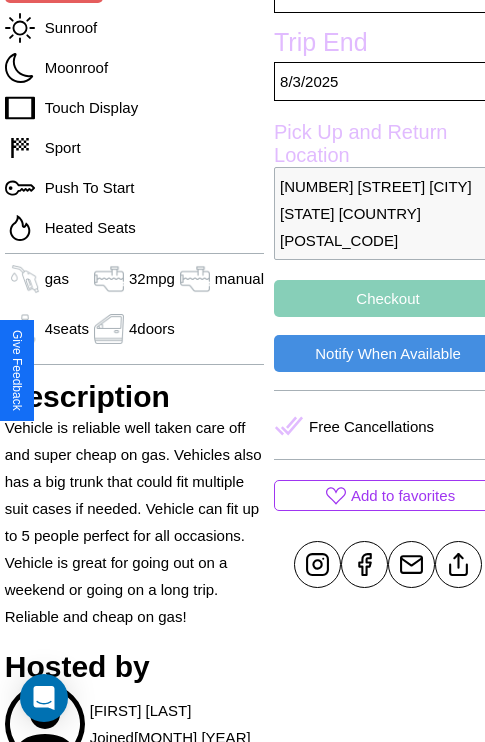 scroll, scrollTop: 498, scrollLeft: 68, axis: both 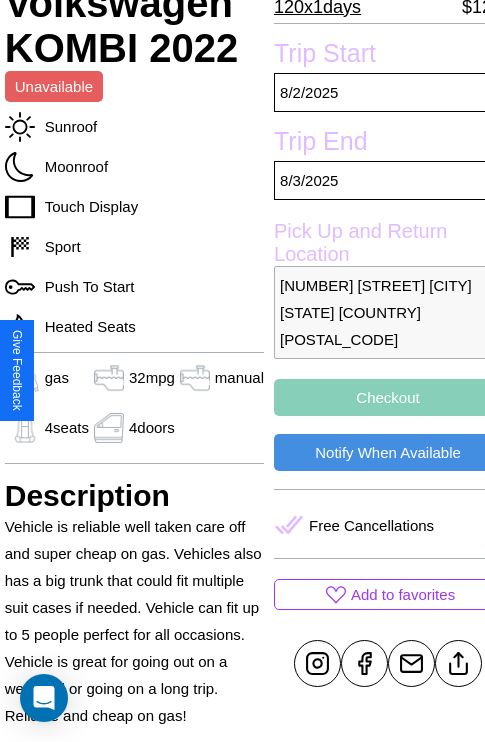 click on "Checkout" at bounding box center [388, 397] 